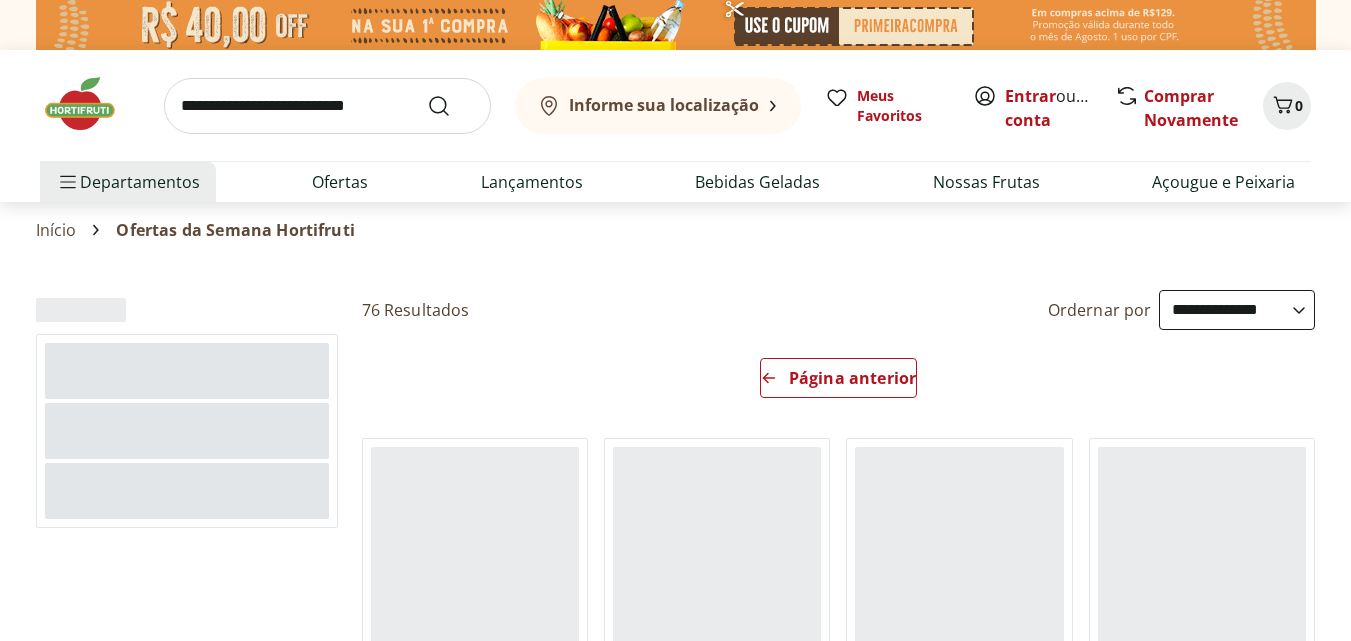 select on "**********" 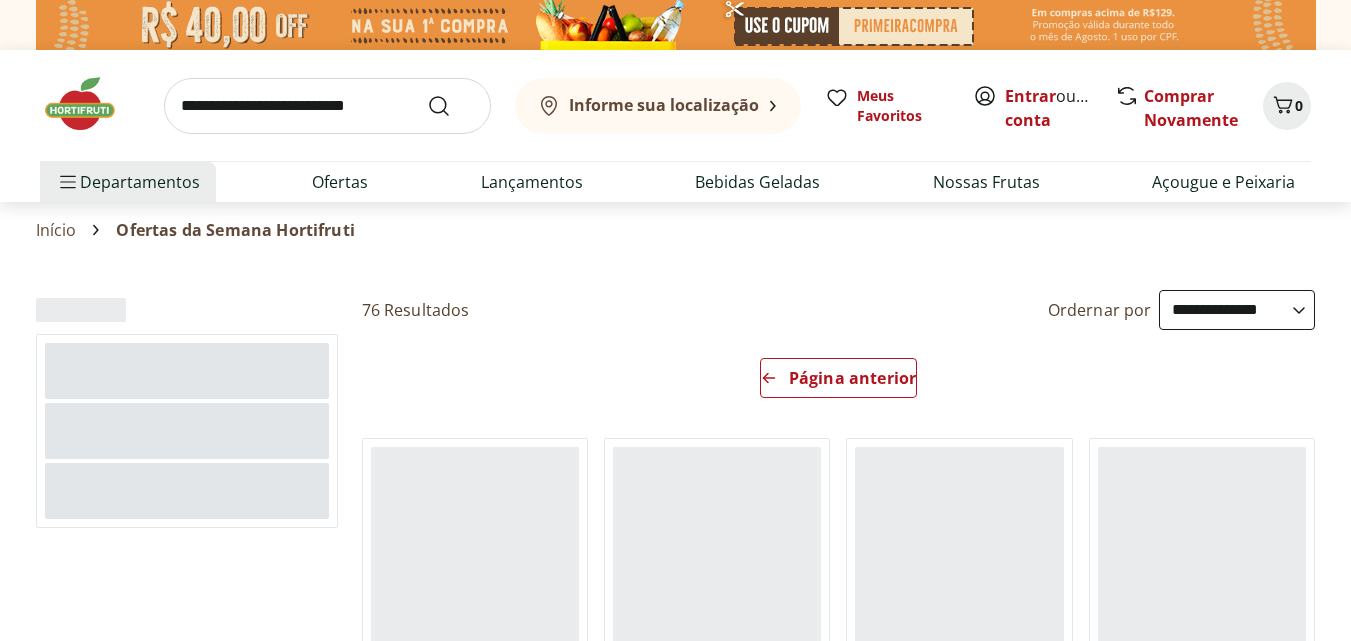 scroll, scrollTop: 0, scrollLeft: 0, axis: both 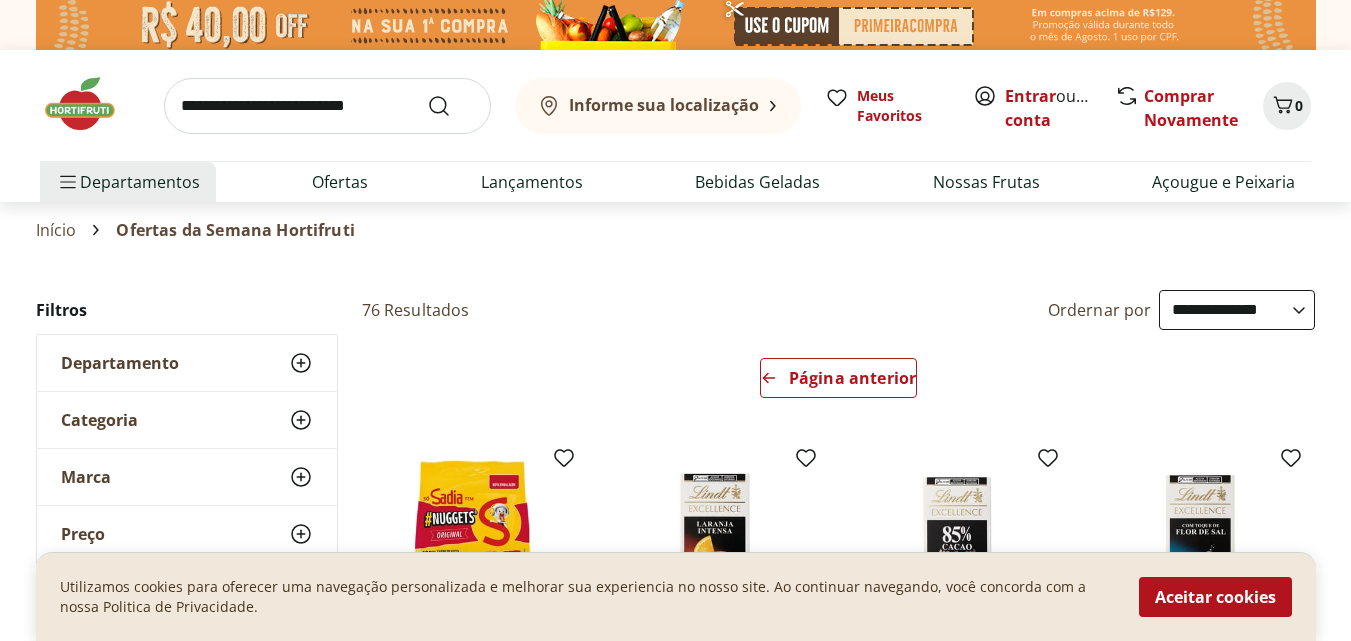 click on "Aceitar cookies" at bounding box center [1215, 597] 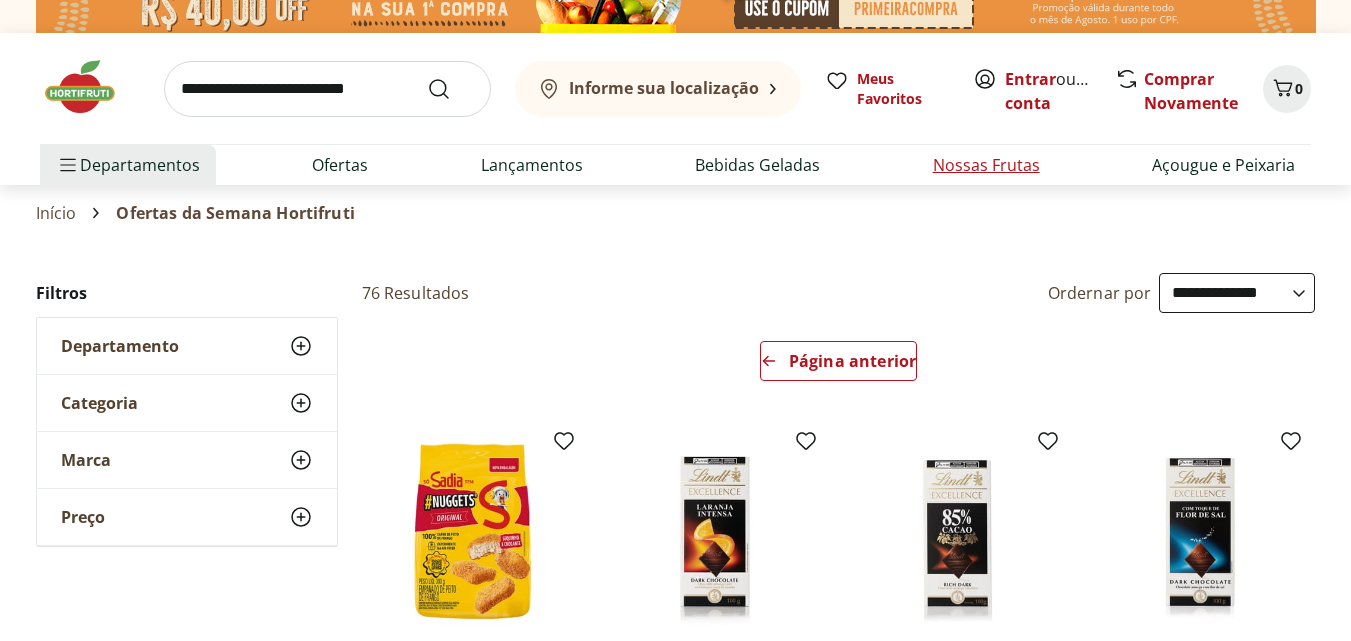 scroll, scrollTop: 0, scrollLeft: 0, axis: both 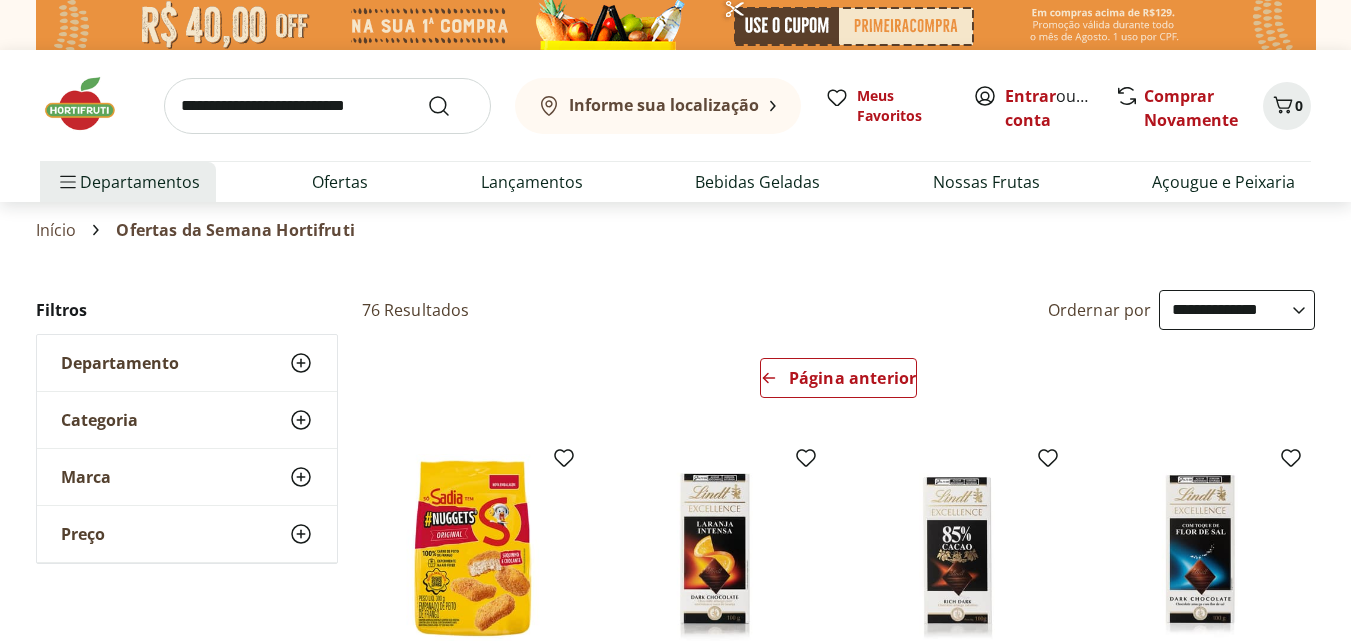 click 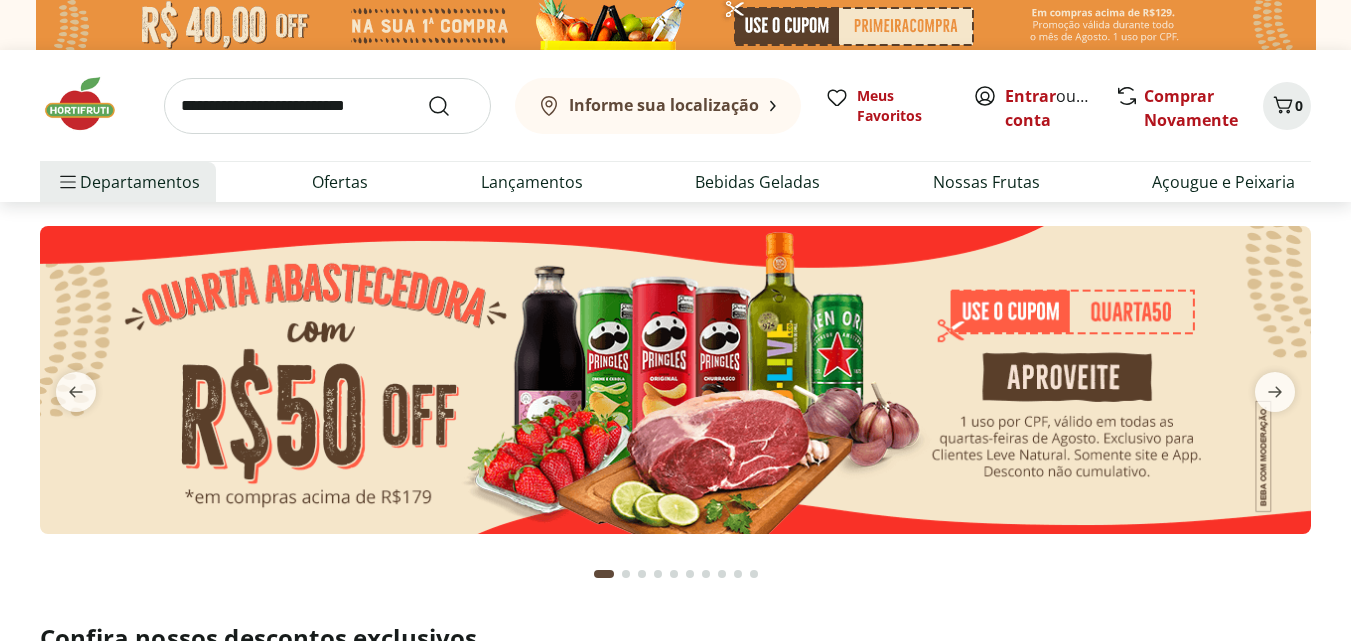 scroll, scrollTop: 0, scrollLeft: 0, axis: both 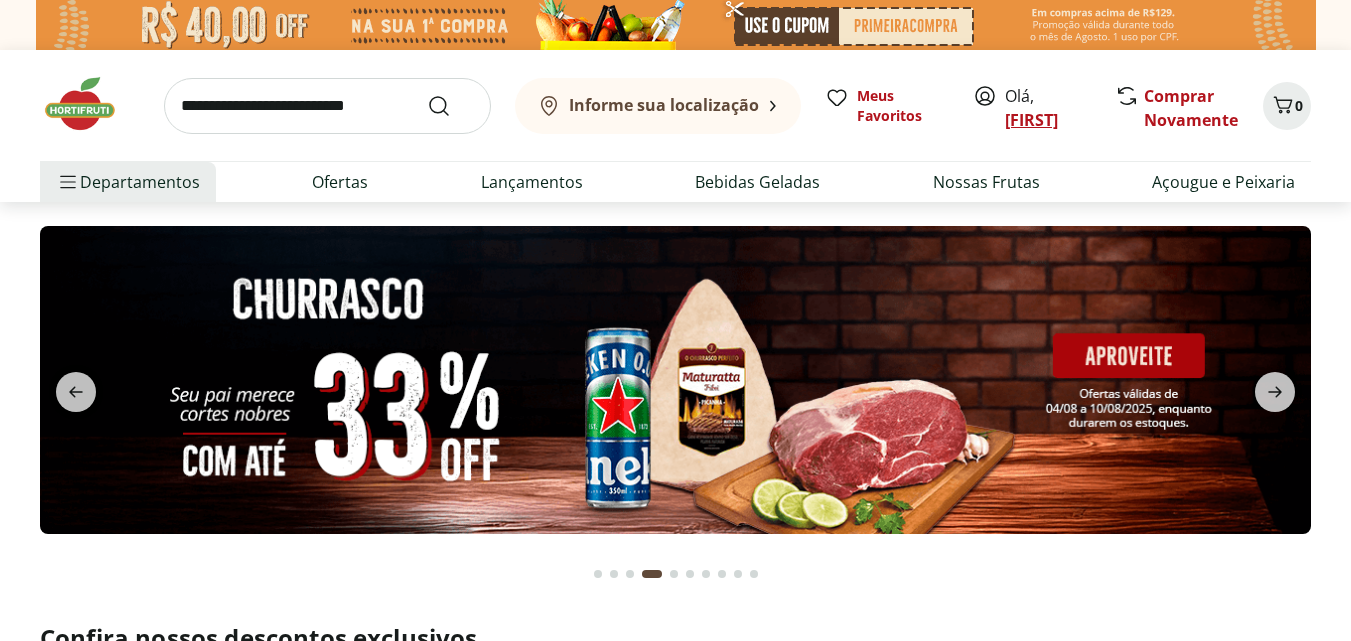 click on "[FIRST]" at bounding box center [1031, 120] 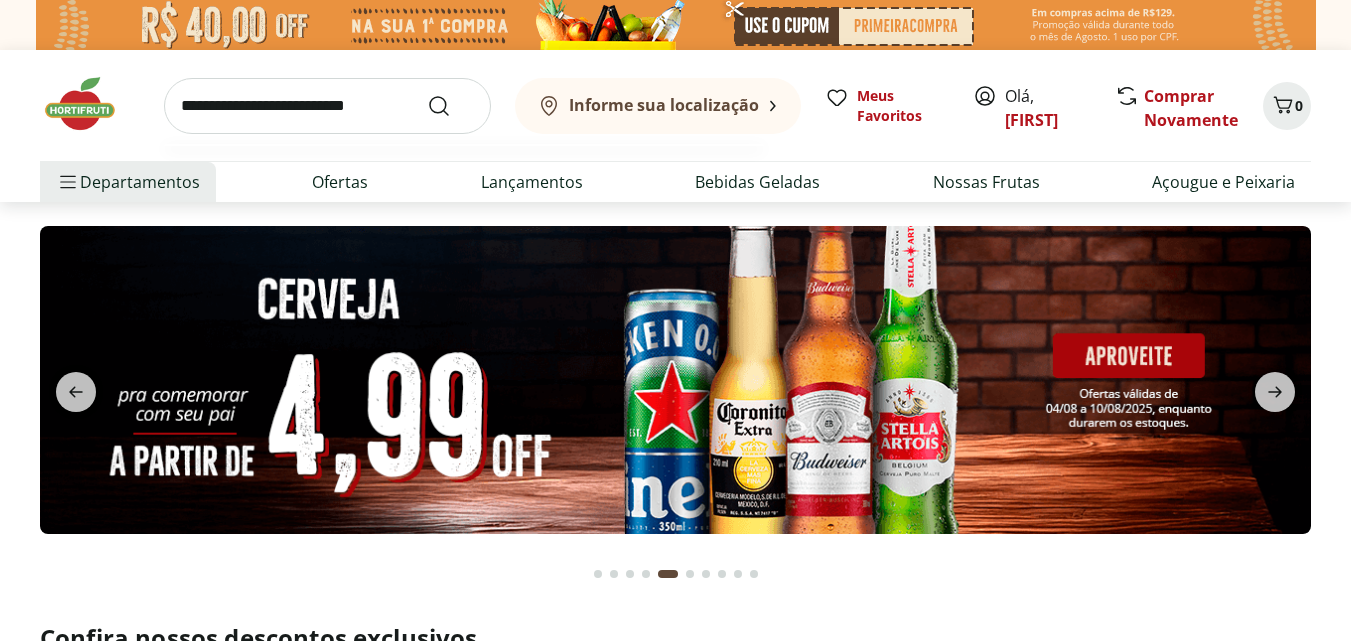 click at bounding box center [327, 106] 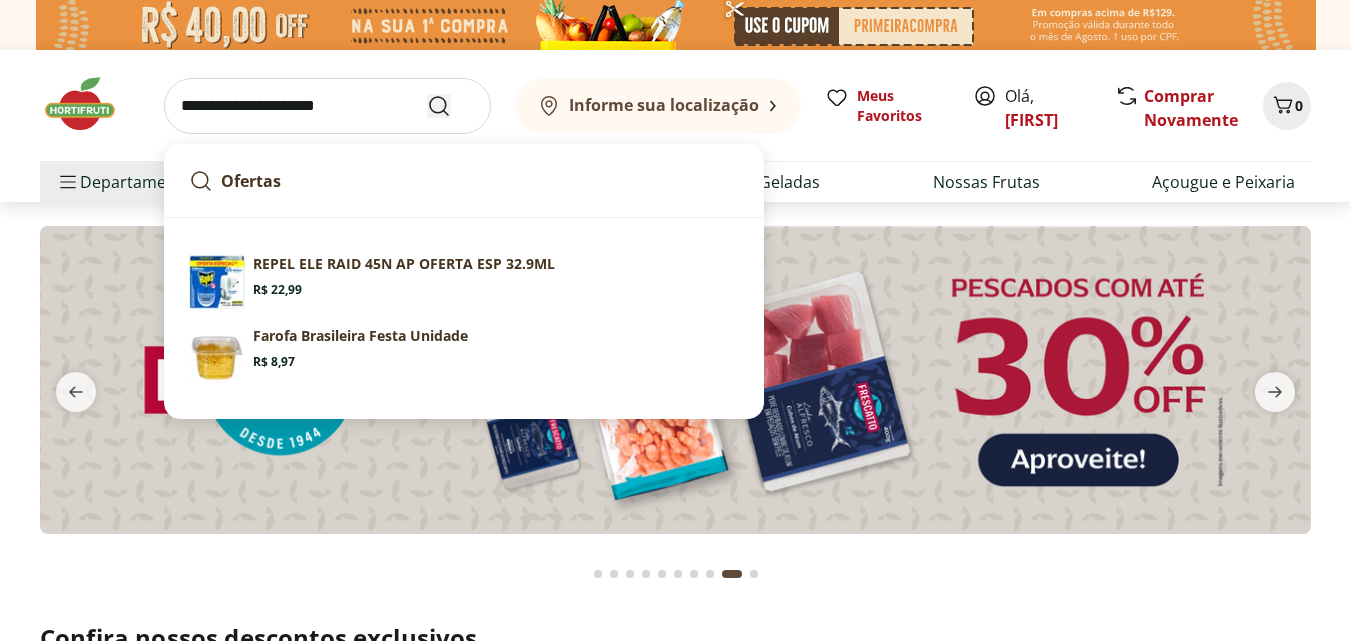 type on "**********" 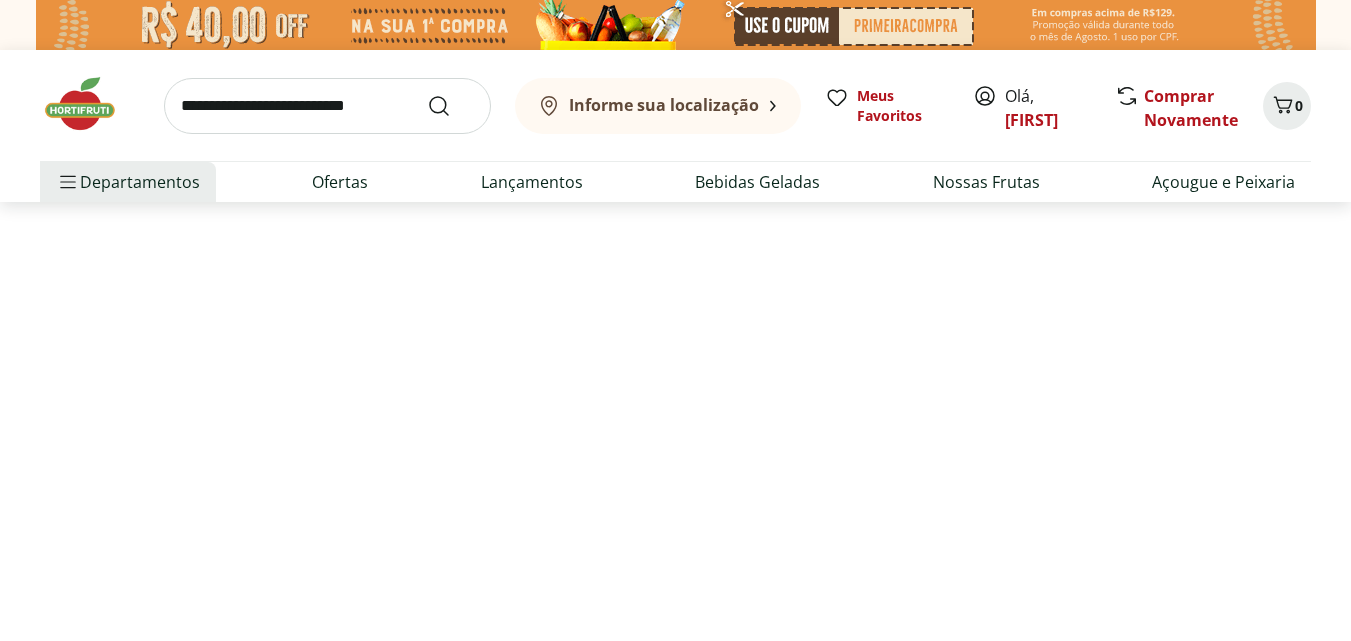 select on "**********" 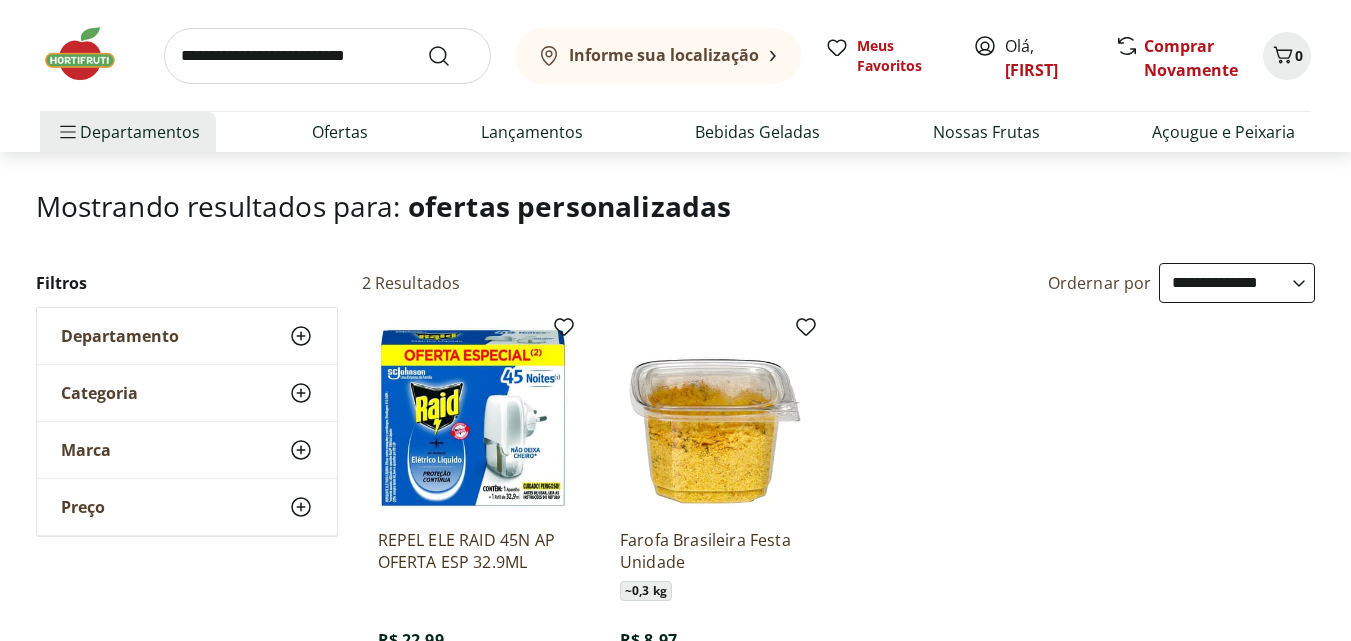 scroll, scrollTop: 0, scrollLeft: 0, axis: both 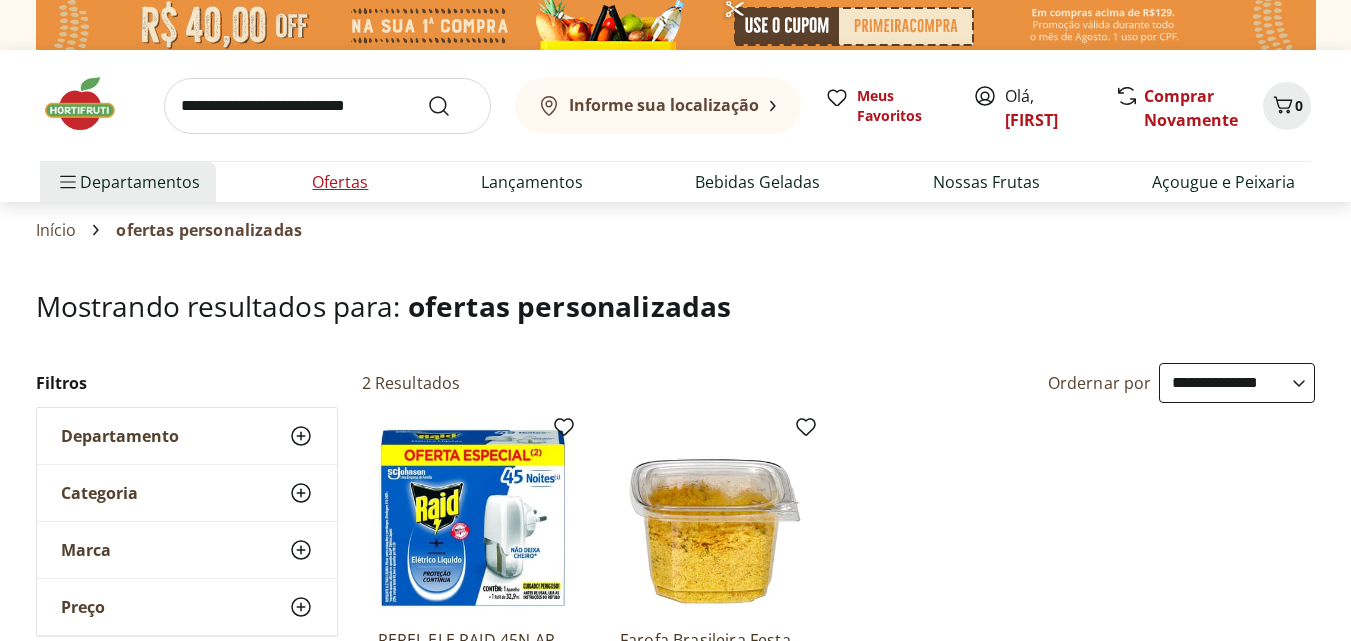 click on "Ofertas" at bounding box center [340, 182] 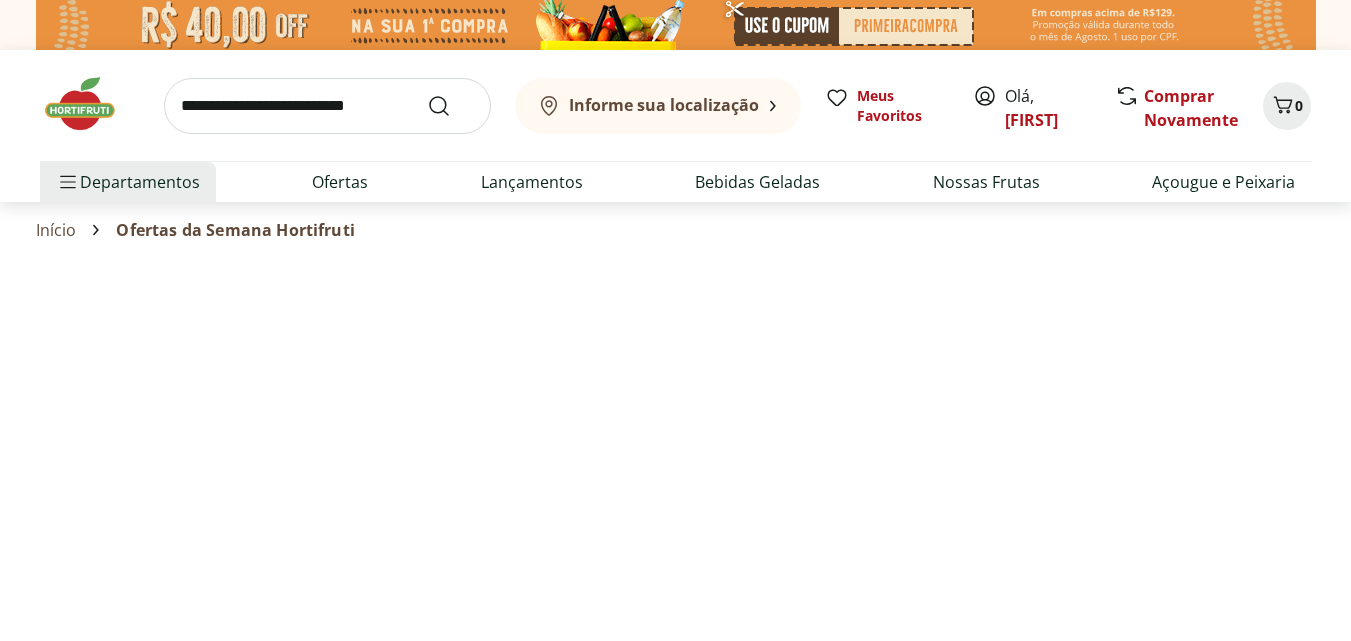 select on "**********" 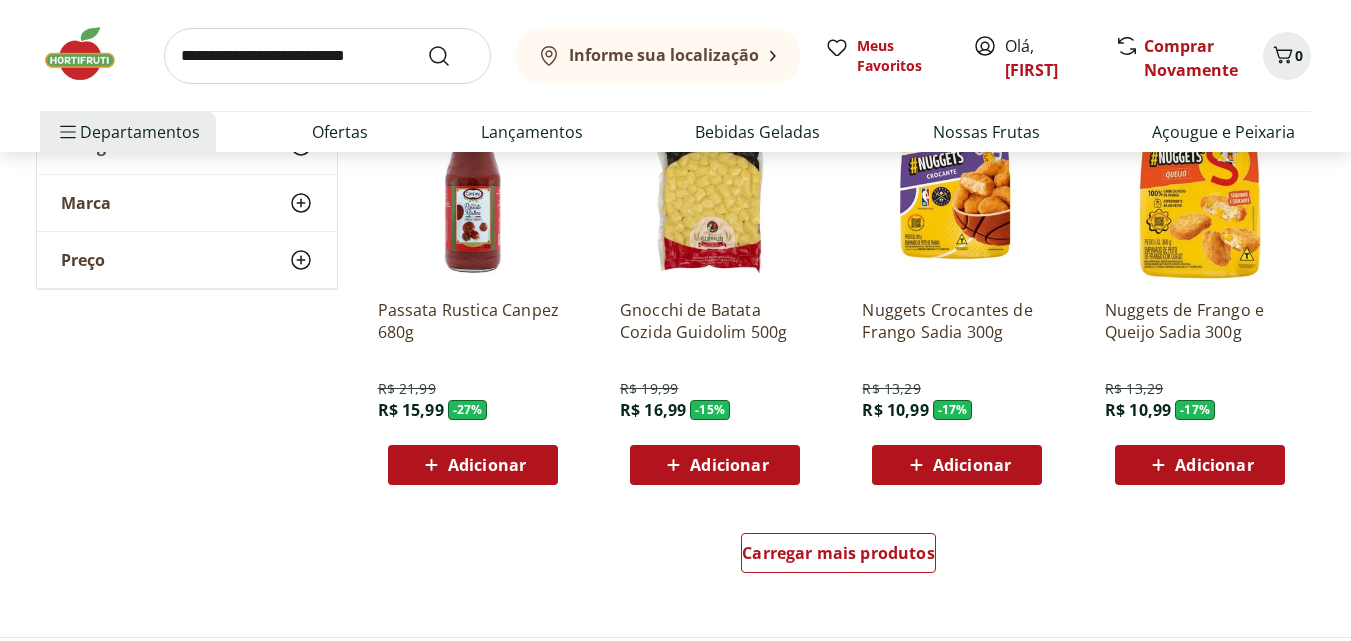scroll, scrollTop: 1200, scrollLeft: 0, axis: vertical 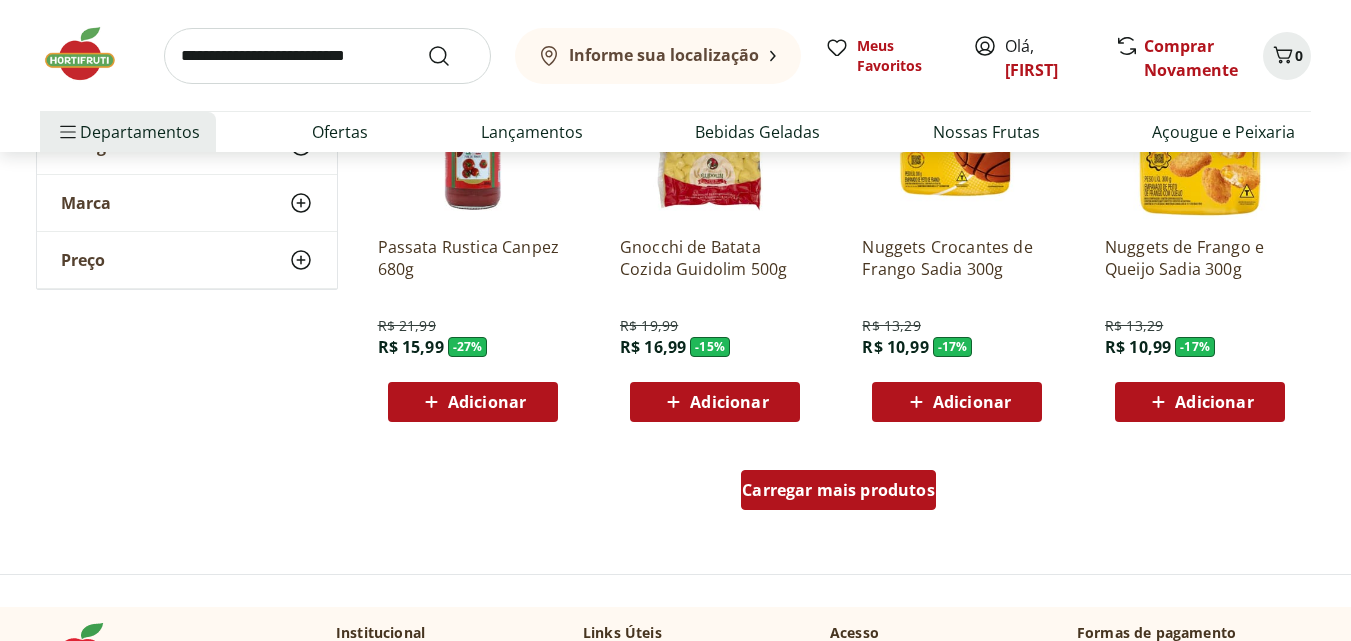 click on "Carregar mais produtos" at bounding box center (838, 494) 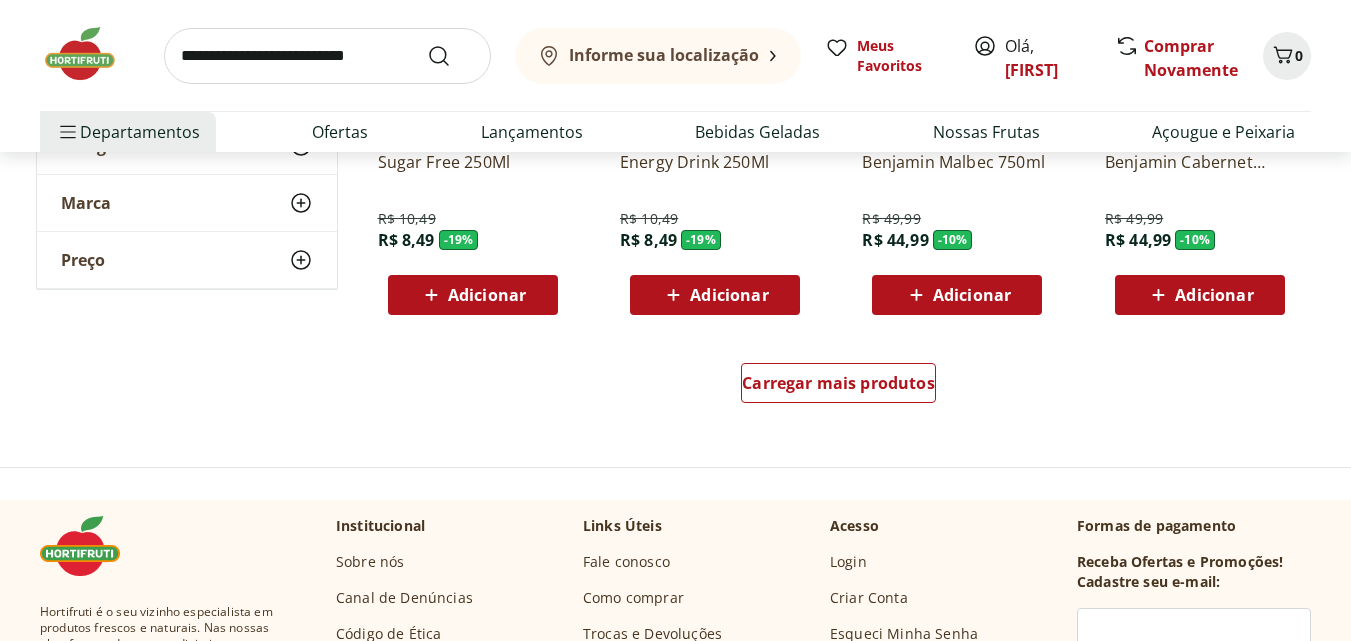 scroll, scrollTop: 2600, scrollLeft: 0, axis: vertical 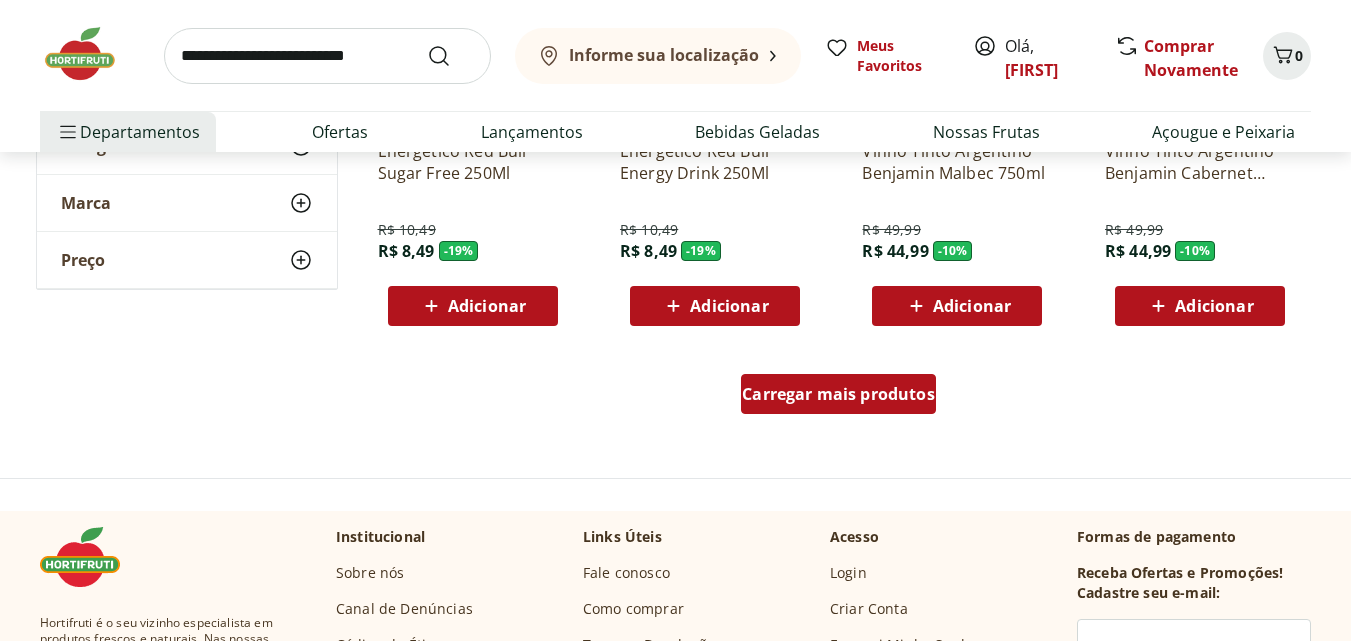 click on "Carregar mais produtos" at bounding box center (838, 394) 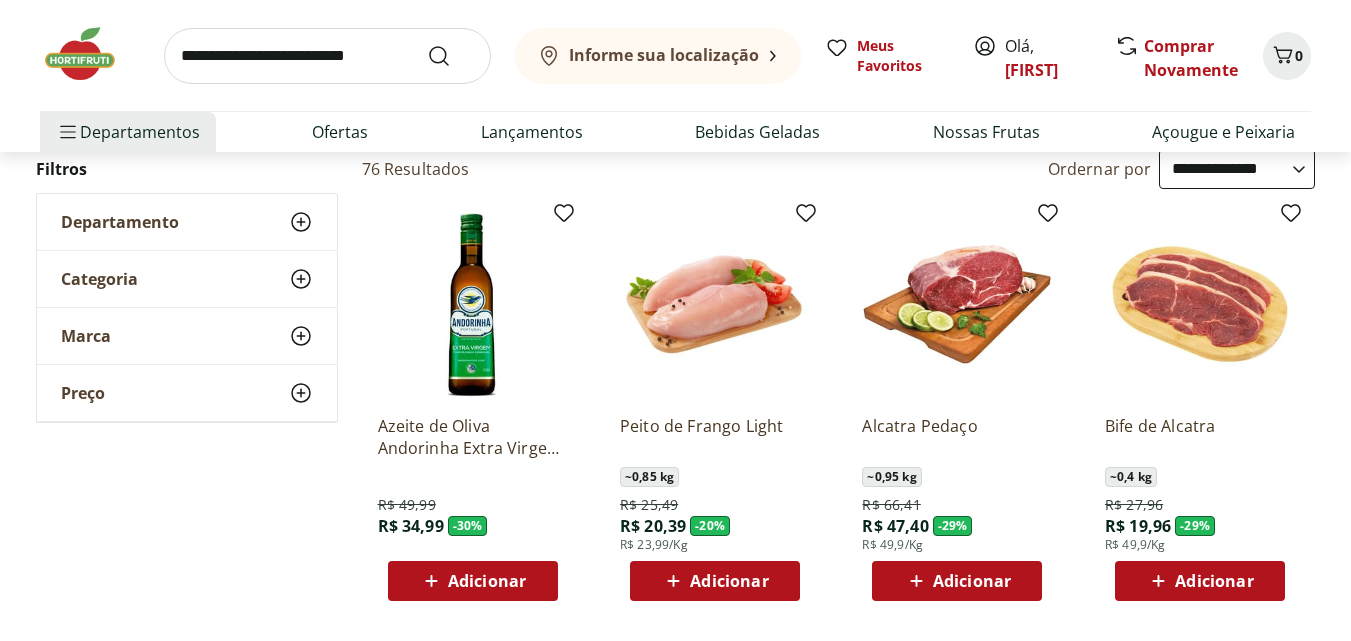 scroll, scrollTop: 0, scrollLeft: 0, axis: both 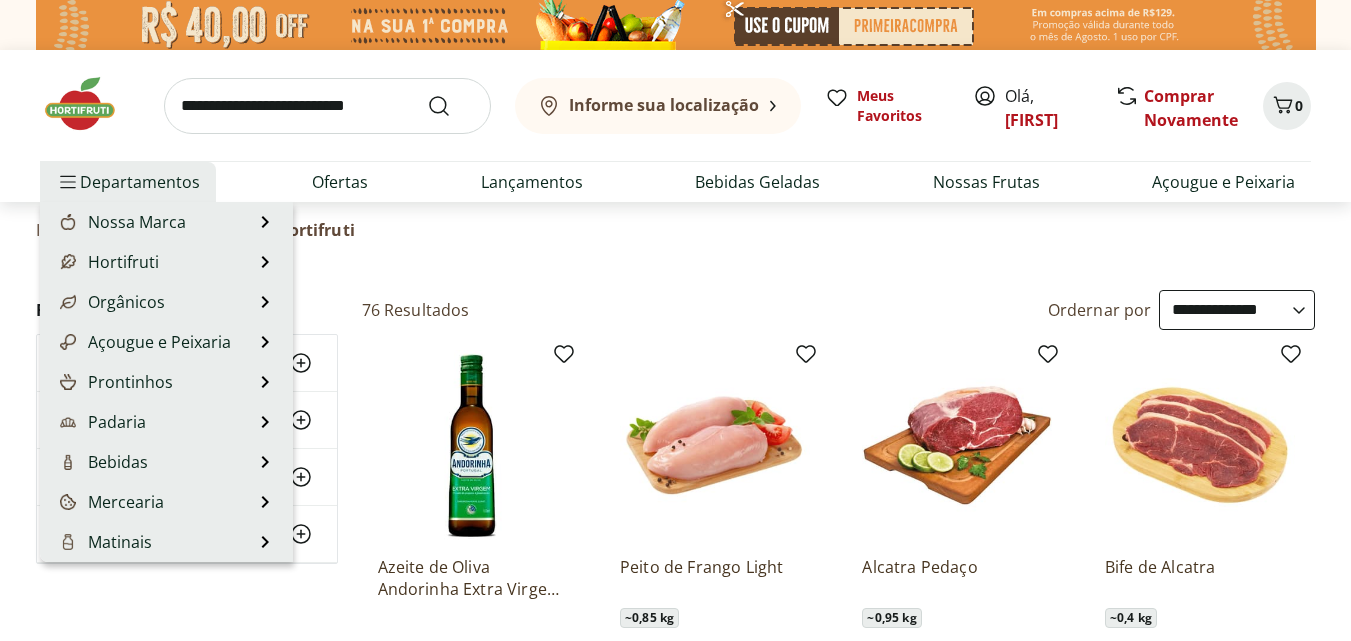 click on "Departamentos" at bounding box center [128, 182] 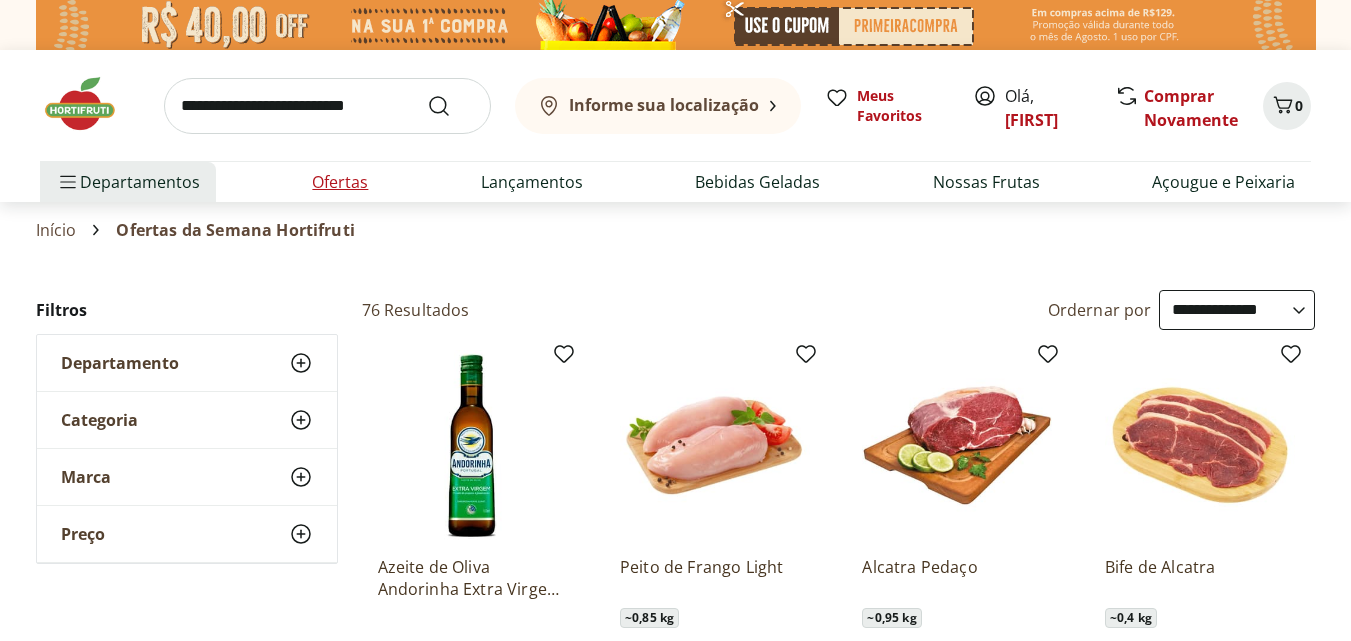 click on "Ofertas" at bounding box center (340, 182) 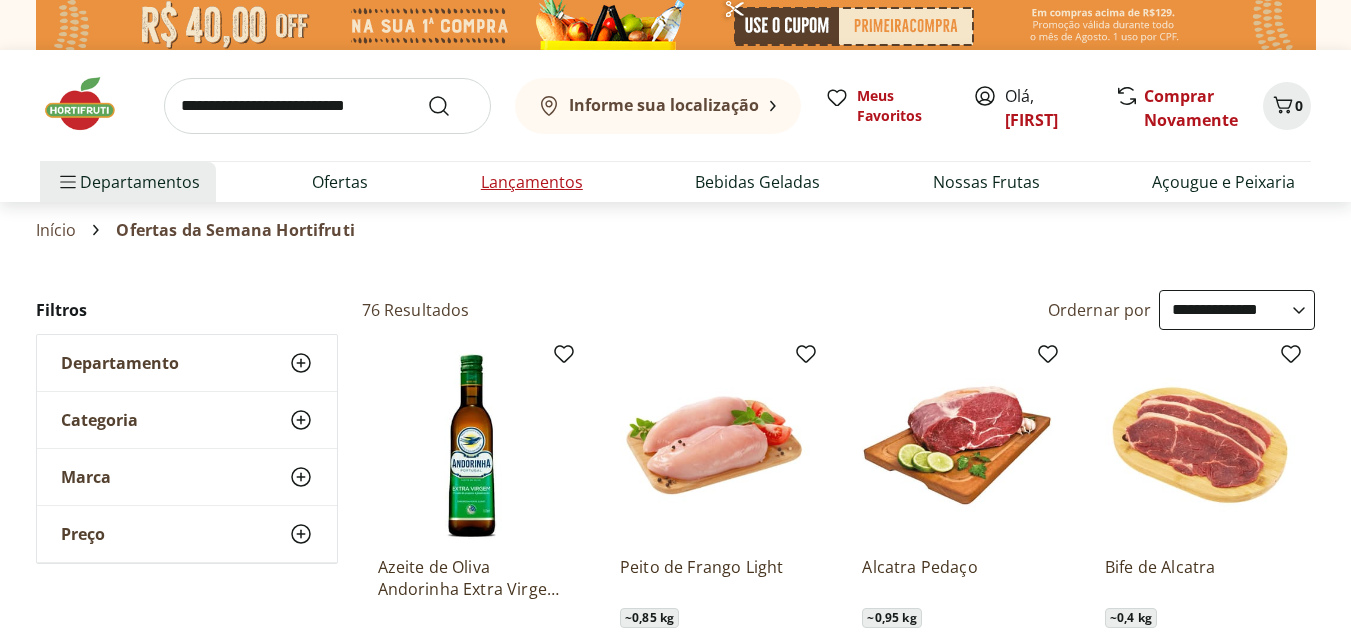 click on "Lançamentos" at bounding box center (532, 182) 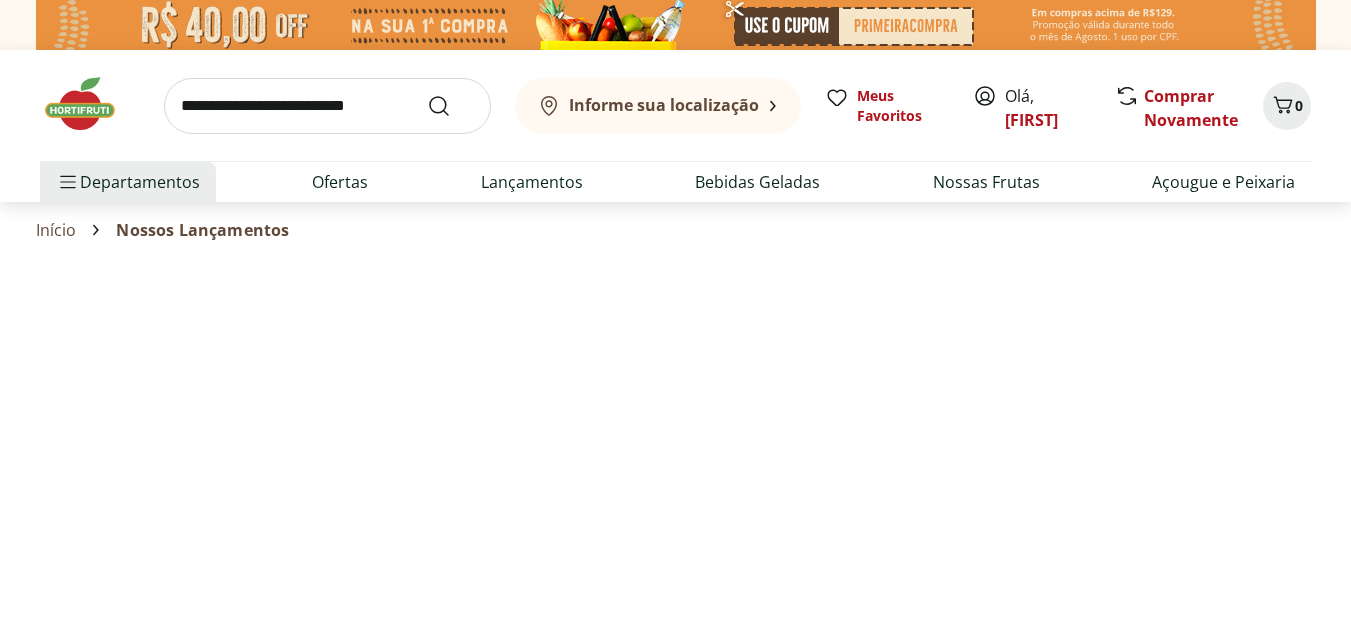 select on "**********" 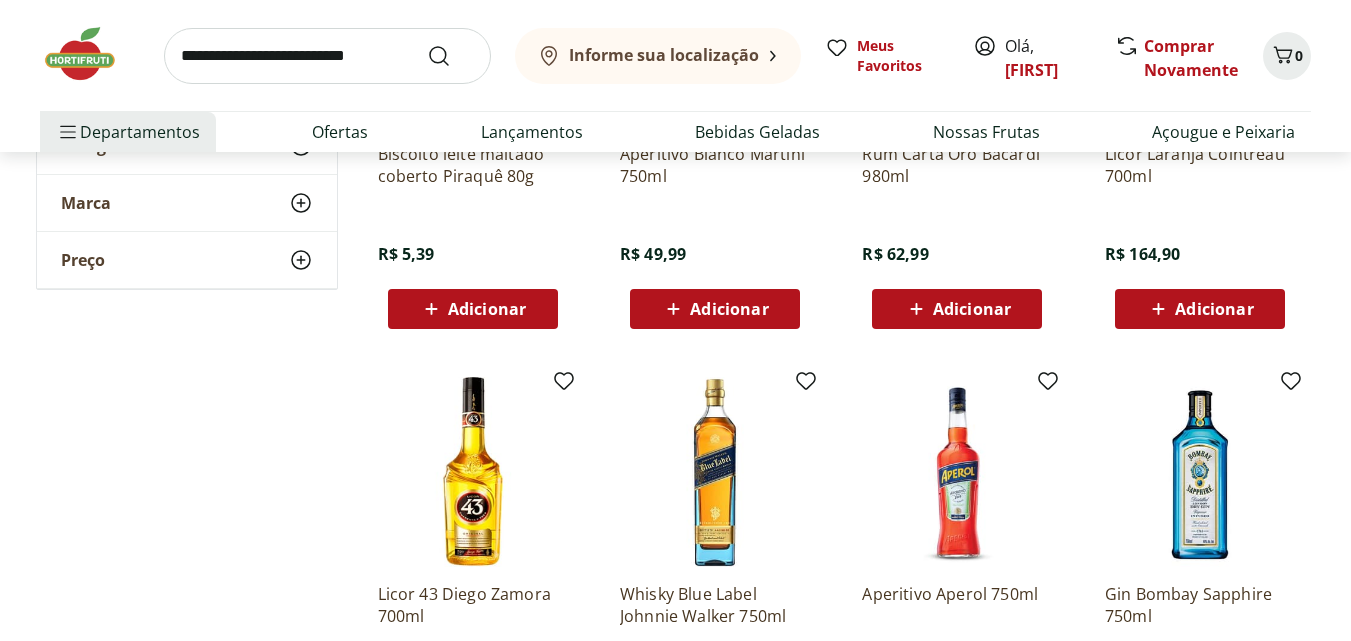 scroll, scrollTop: 0, scrollLeft: 0, axis: both 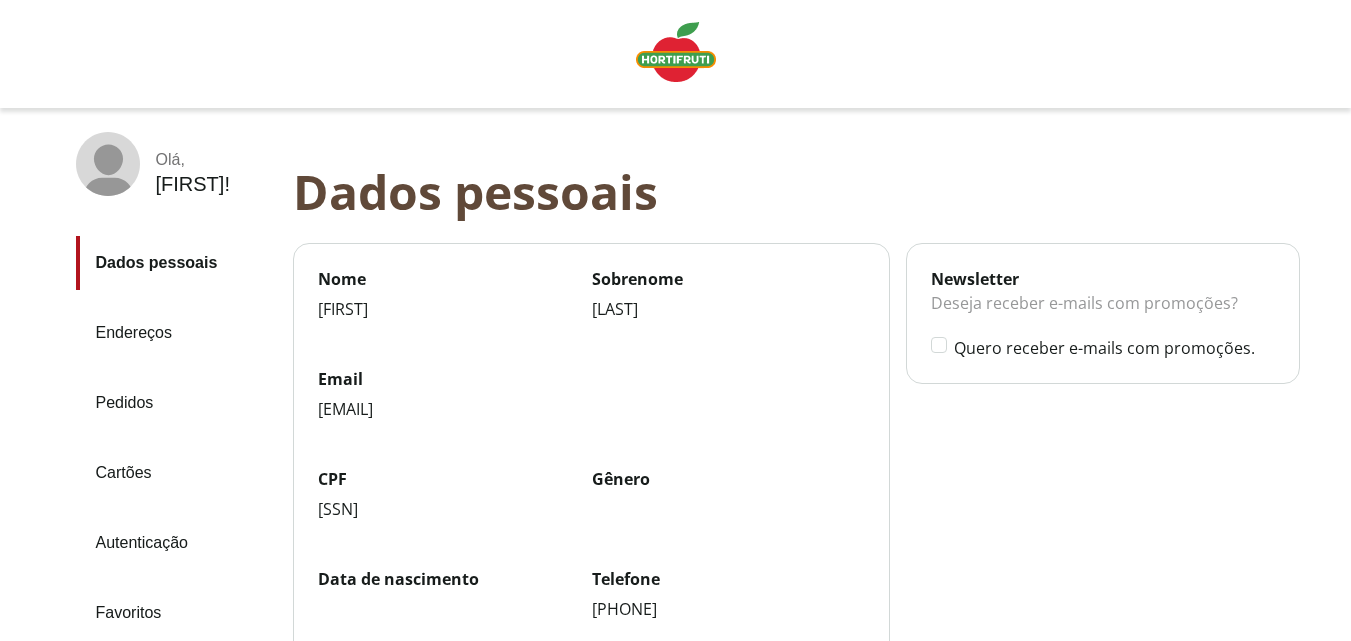 click on "Endereços" at bounding box center [176, 333] 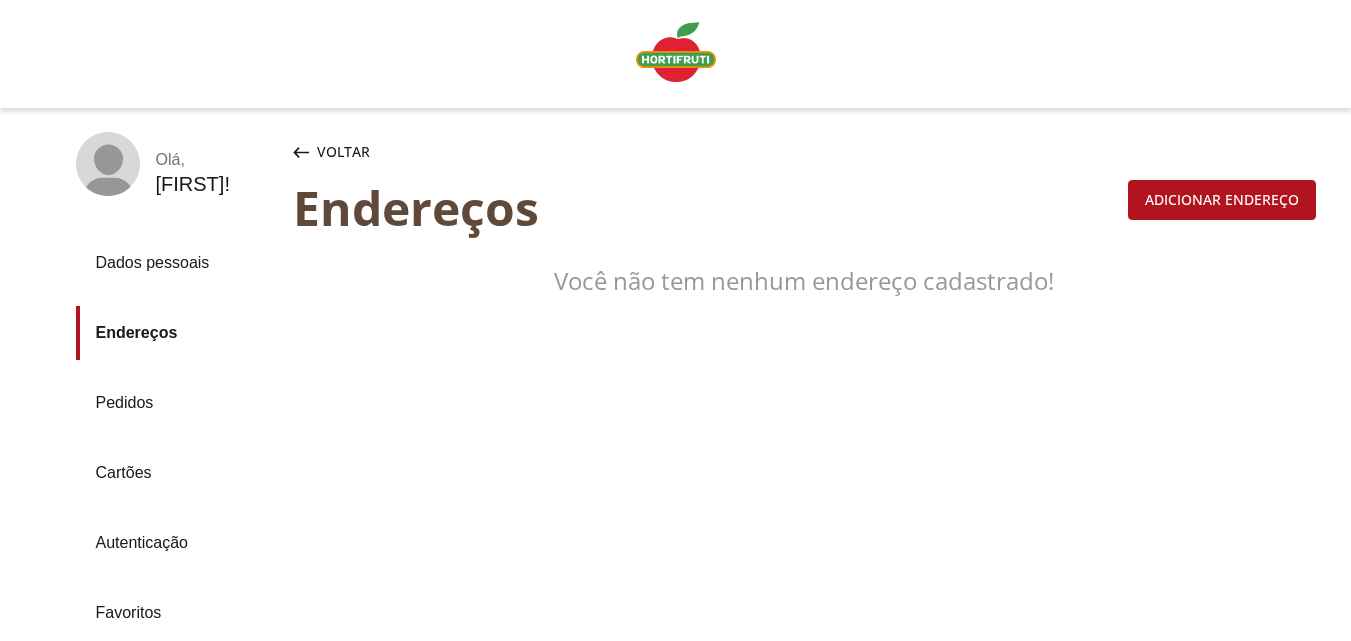 click on "Favoritos" at bounding box center [176, 613] 